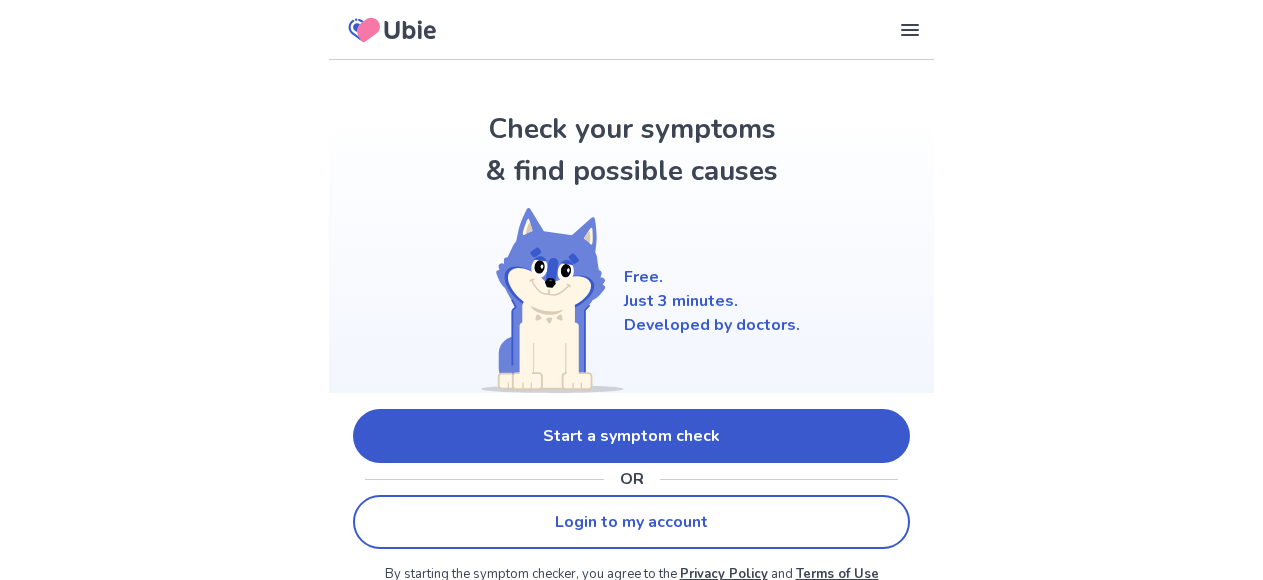 scroll, scrollTop: 300, scrollLeft: 0, axis: vertical 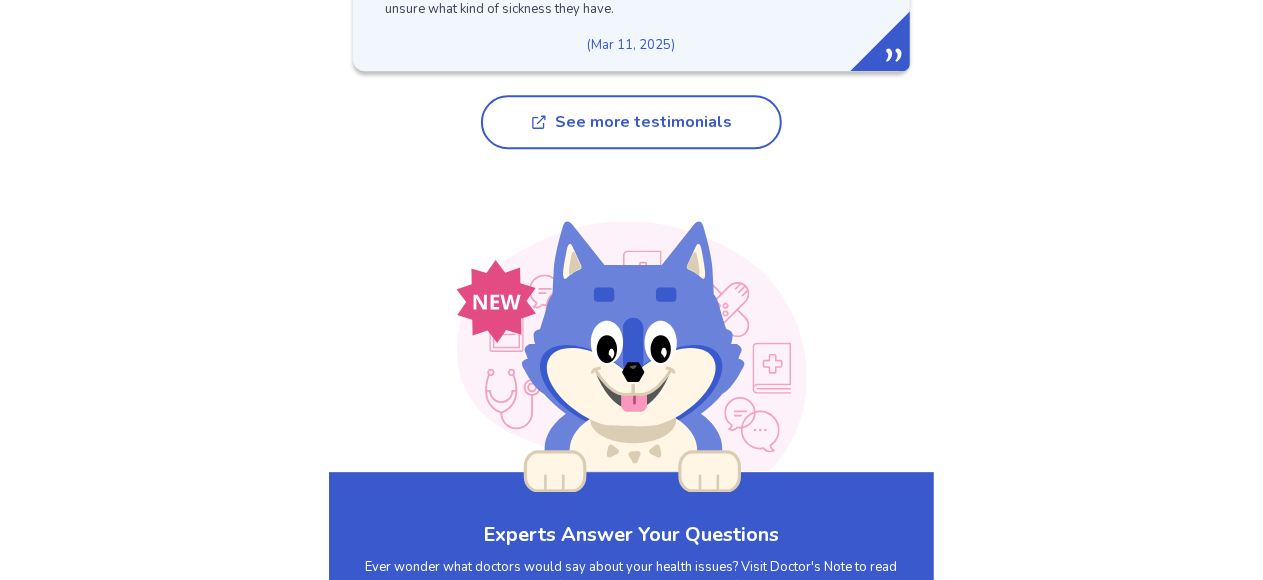 click on "See more testimonials" at bounding box center [631, 122] 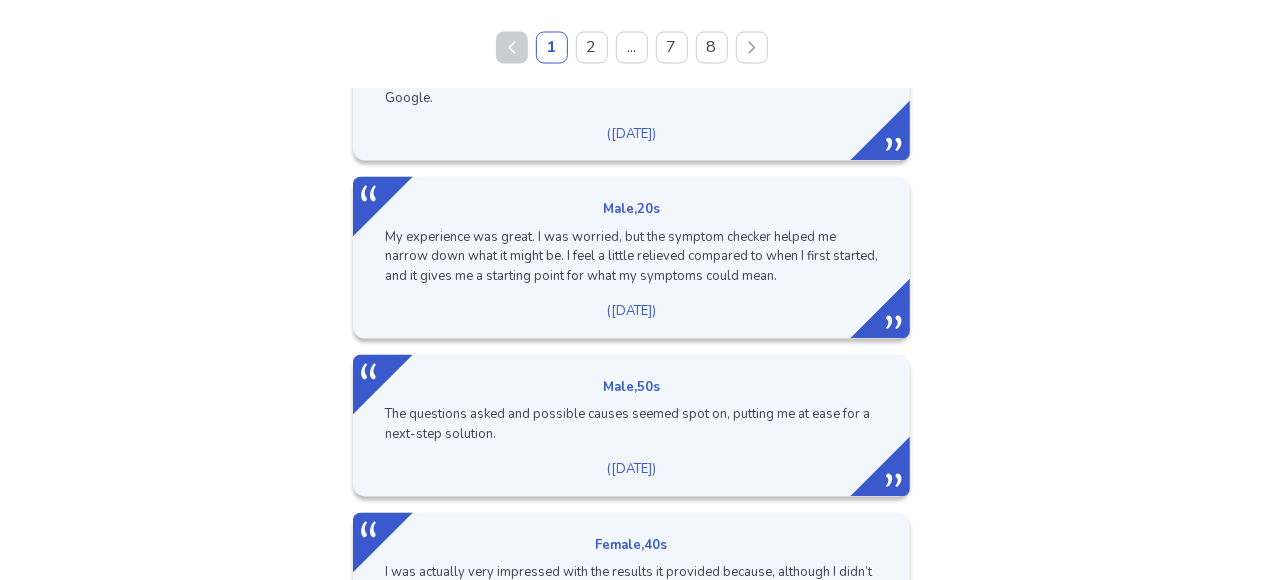 scroll, scrollTop: 1700, scrollLeft: 0, axis: vertical 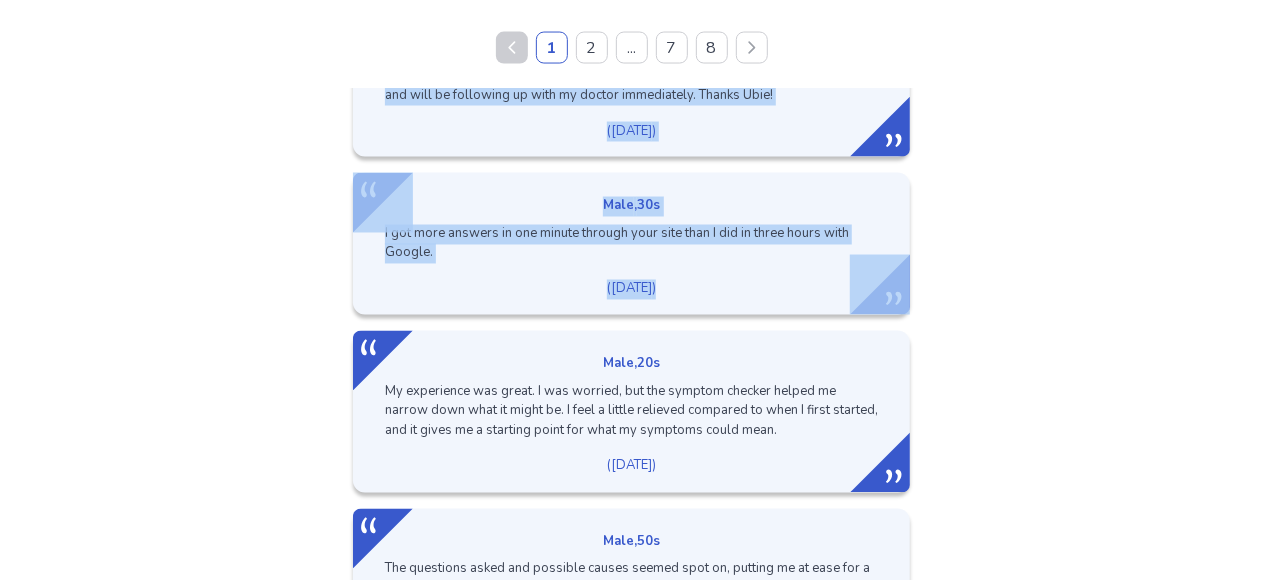 drag, startPoint x: 1279, startPoint y: 146, endPoint x: 1254, endPoint y: 23, distance: 125.51494 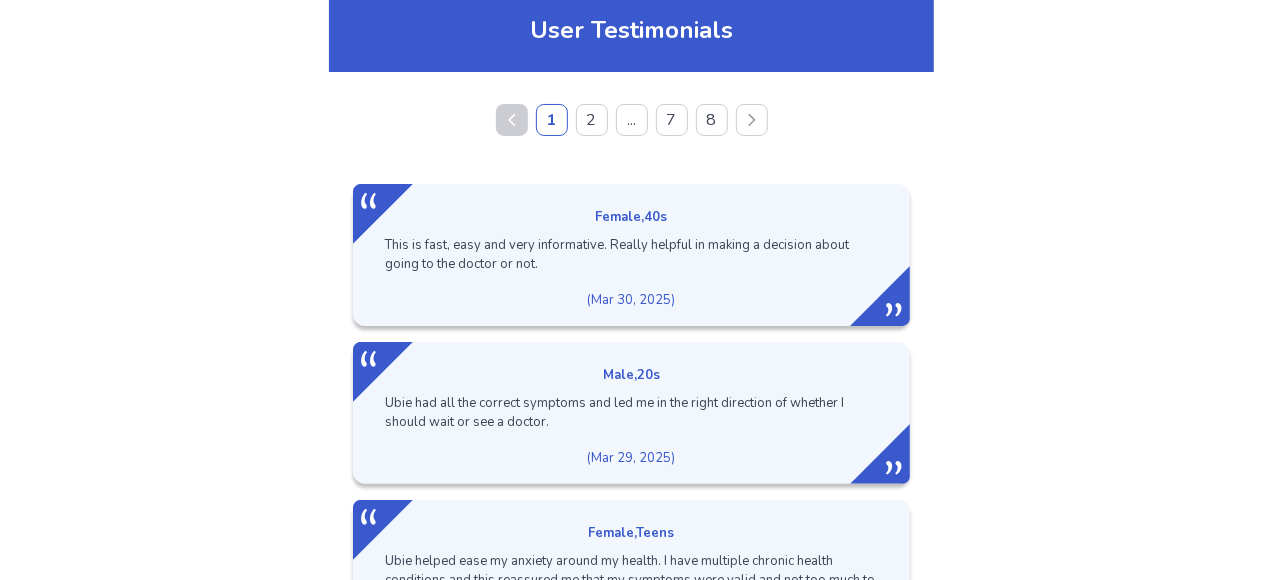 scroll, scrollTop: 0, scrollLeft: 0, axis: both 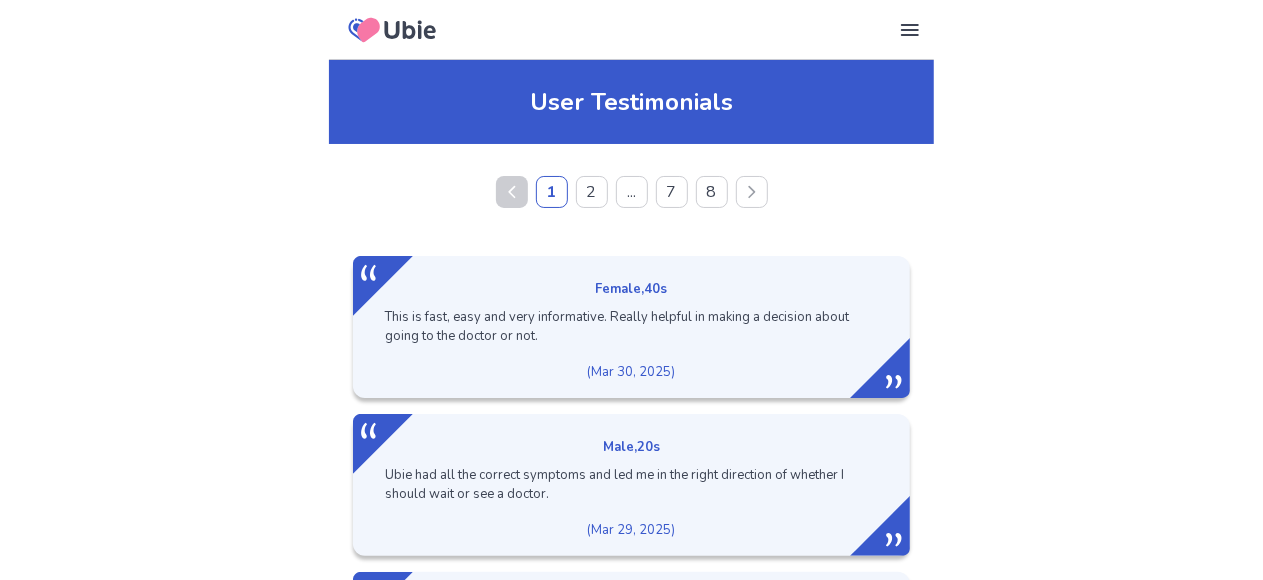 click 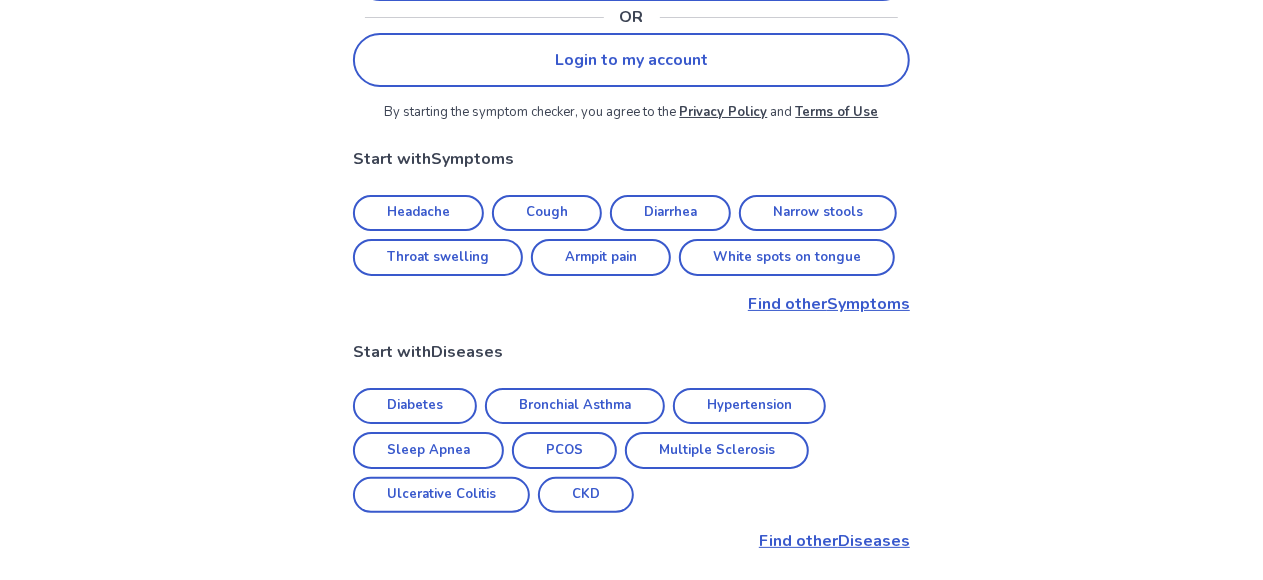 scroll, scrollTop: 600, scrollLeft: 0, axis: vertical 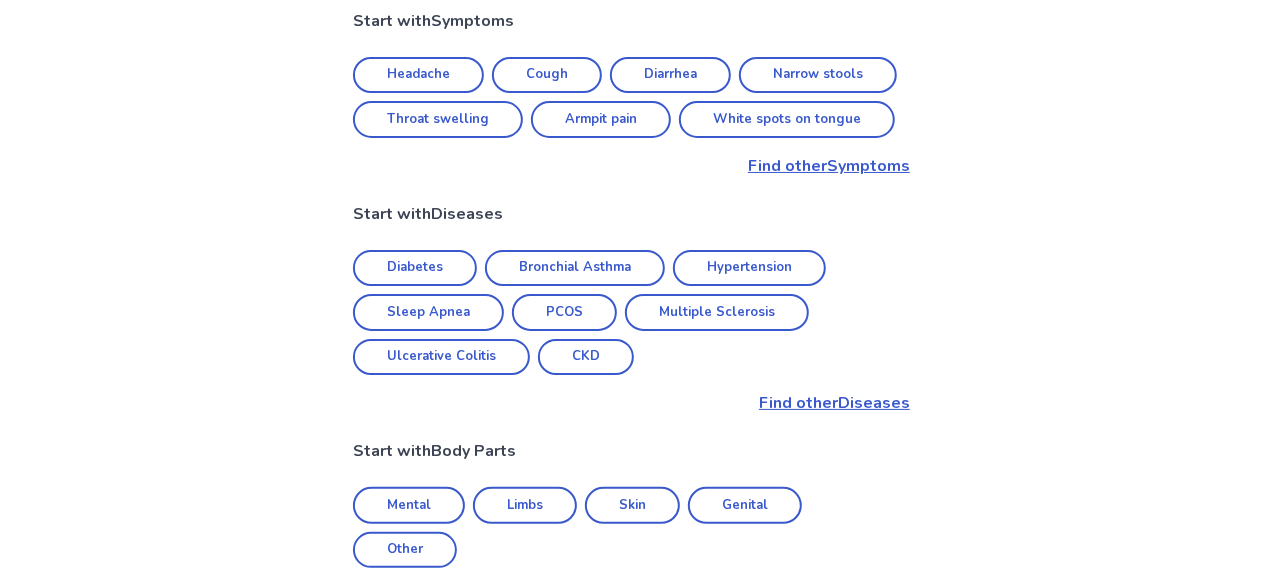 click on "CKD" at bounding box center (586, 357) 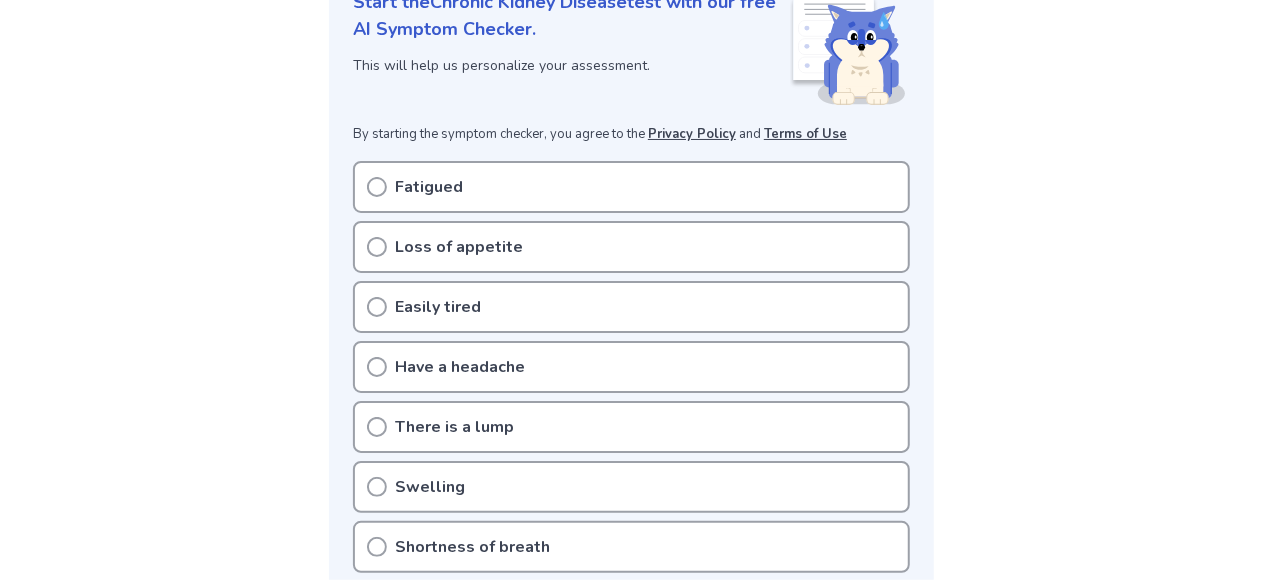 scroll, scrollTop: 300, scrollLeft: 0, axis: vertical 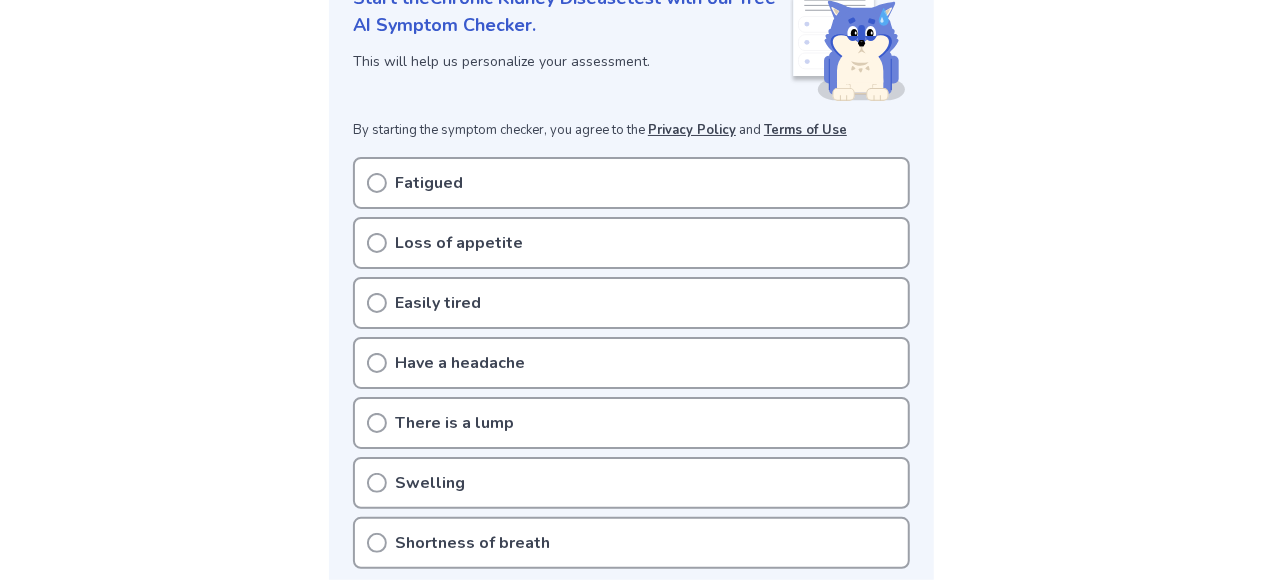 click 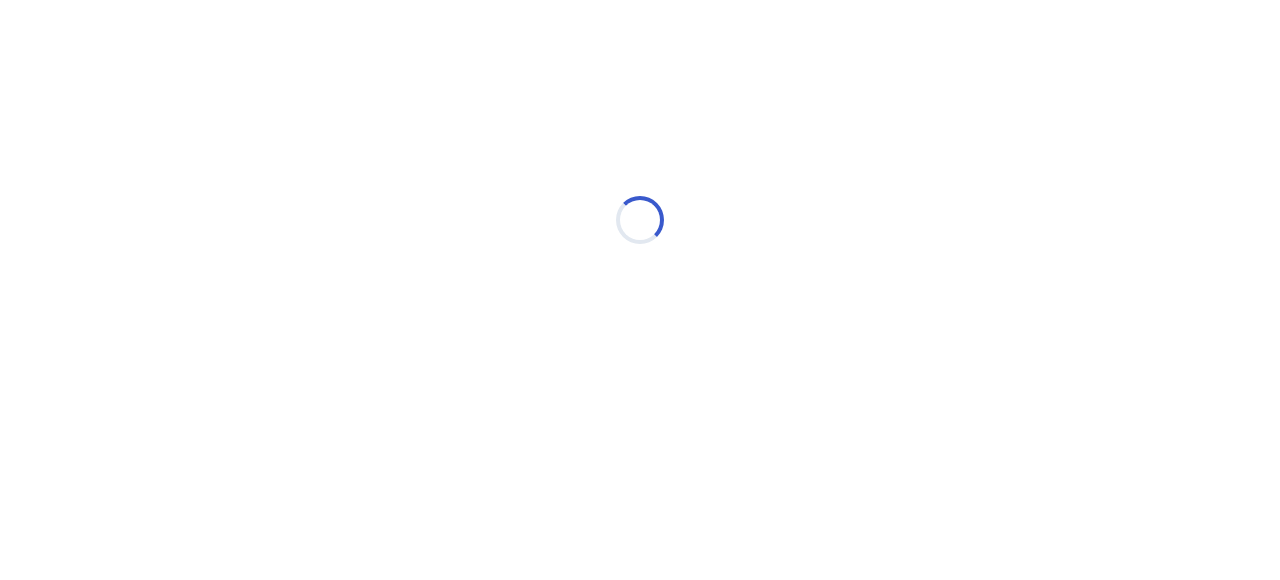 scroll, scrollTop: 0, scrollLeft: 0, axis: both 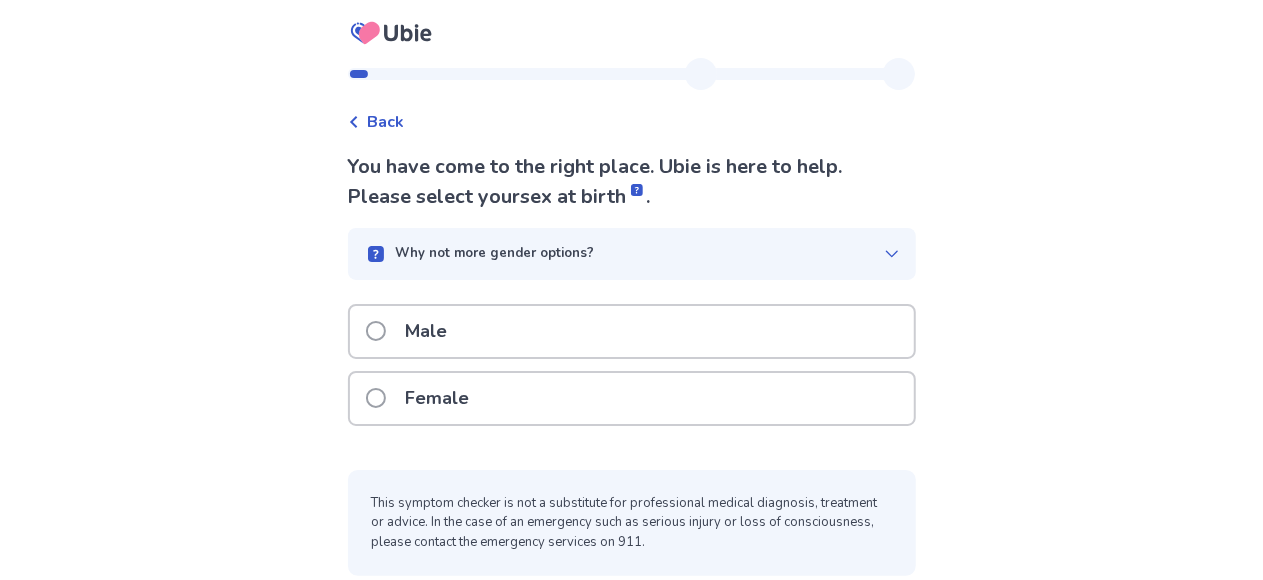 click on "Female" at bounding box center [632, 398] 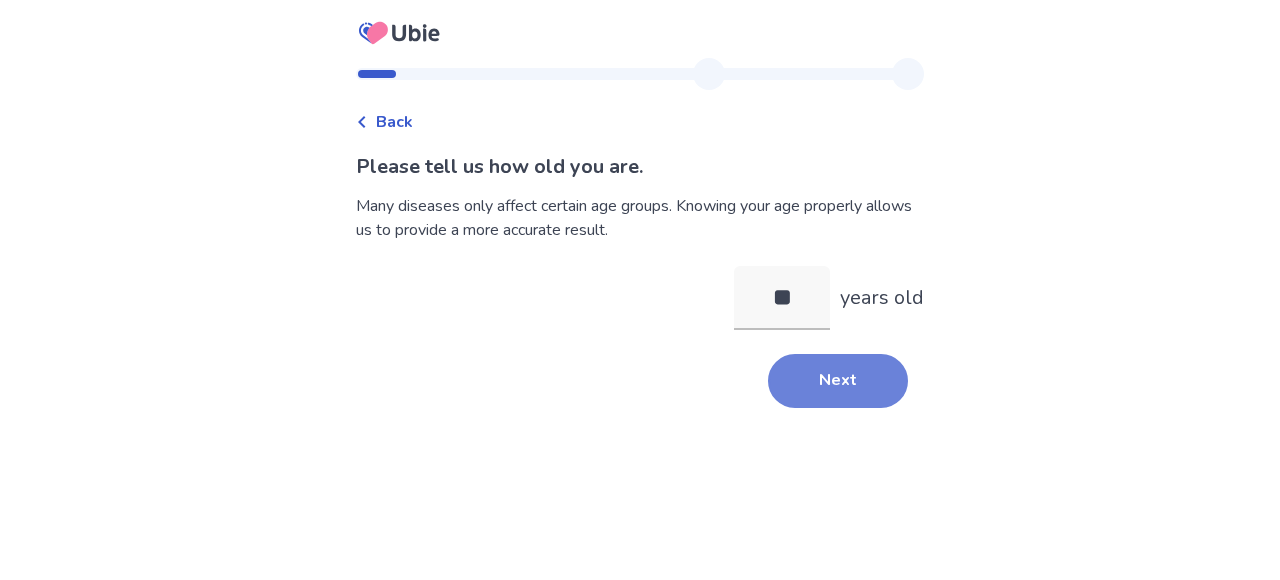 type on "**" 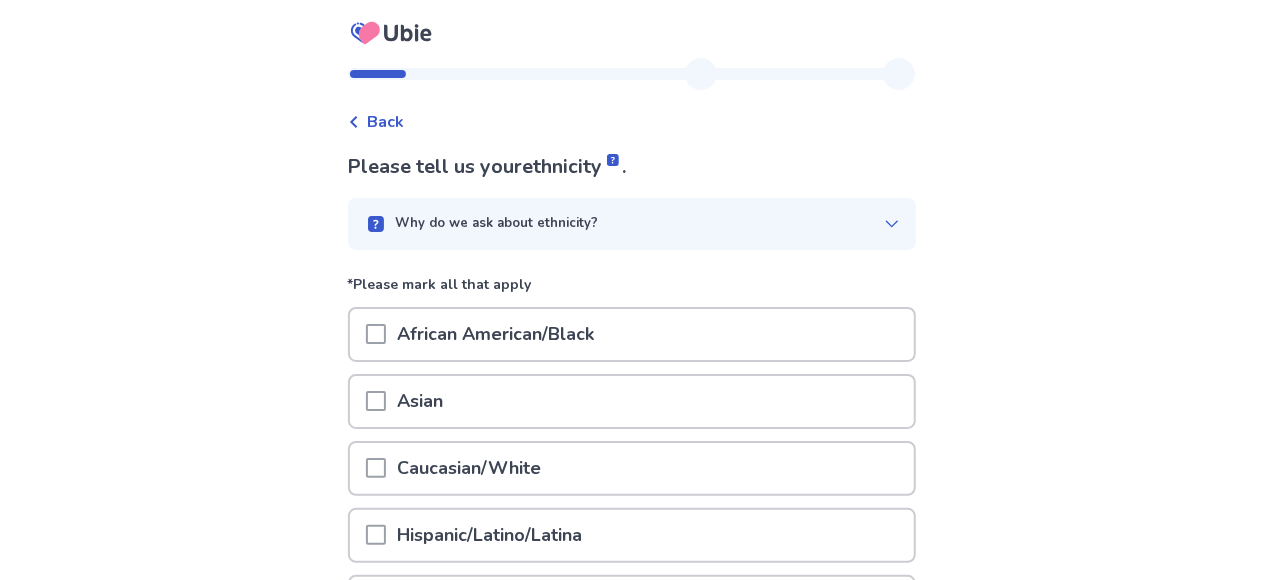 click at bounding box center (376, 468) 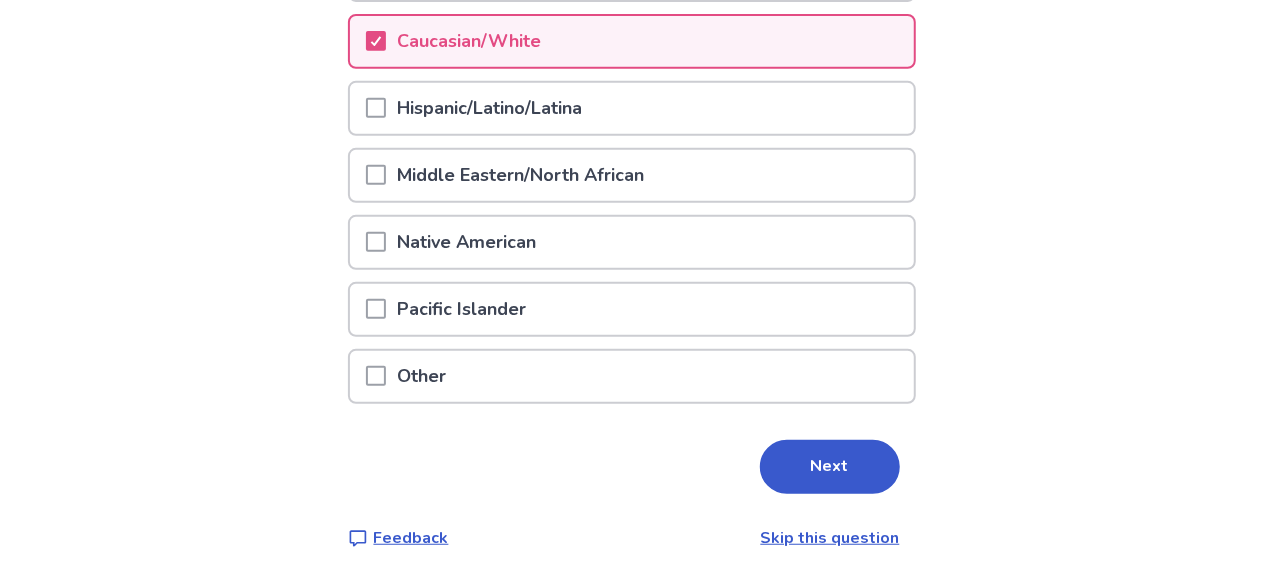 scroll, scrollTop: 428, scrollLeft: 0, axis: vertical 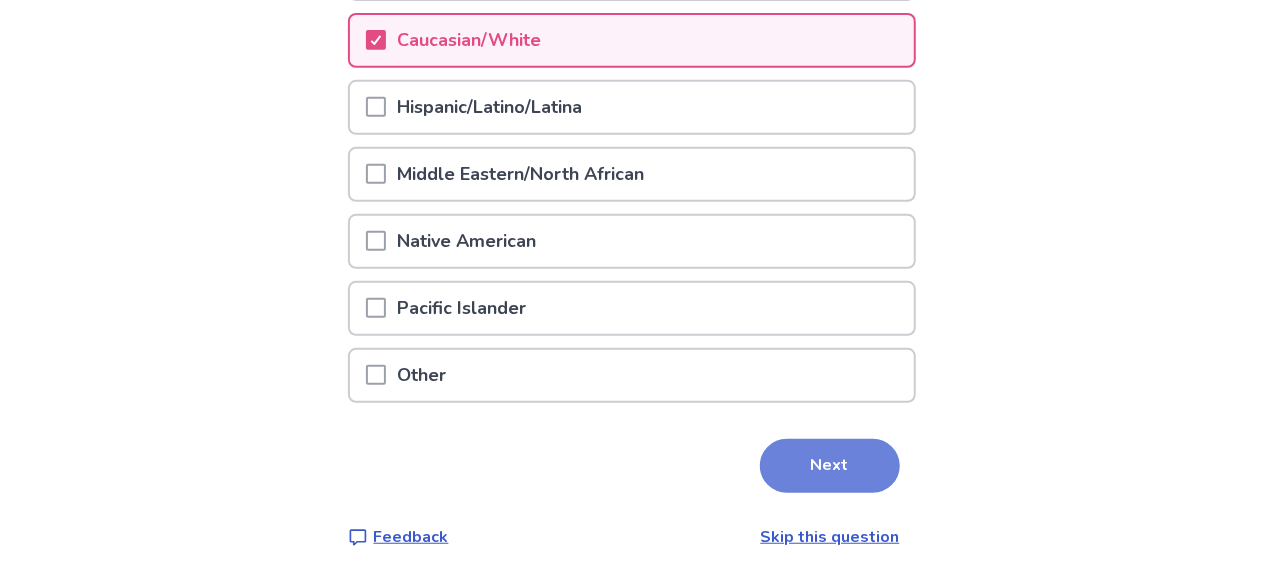 click on "Next" at bounding box center [830, 466] 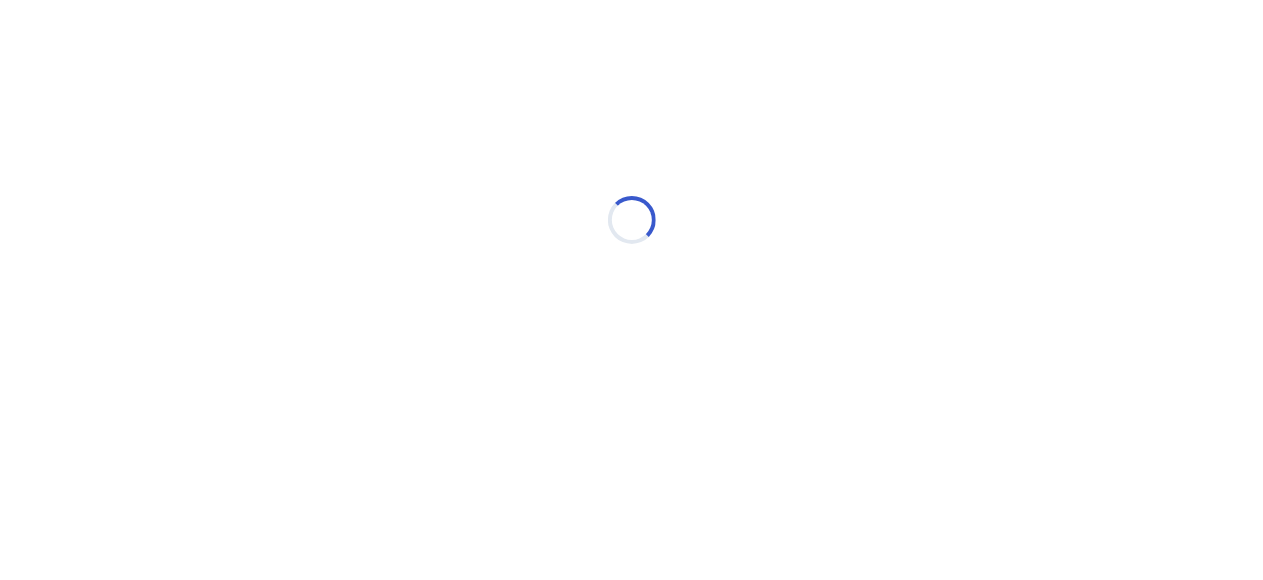 scroll, scrollTop: 0, scrollLeft: 0, axis: both 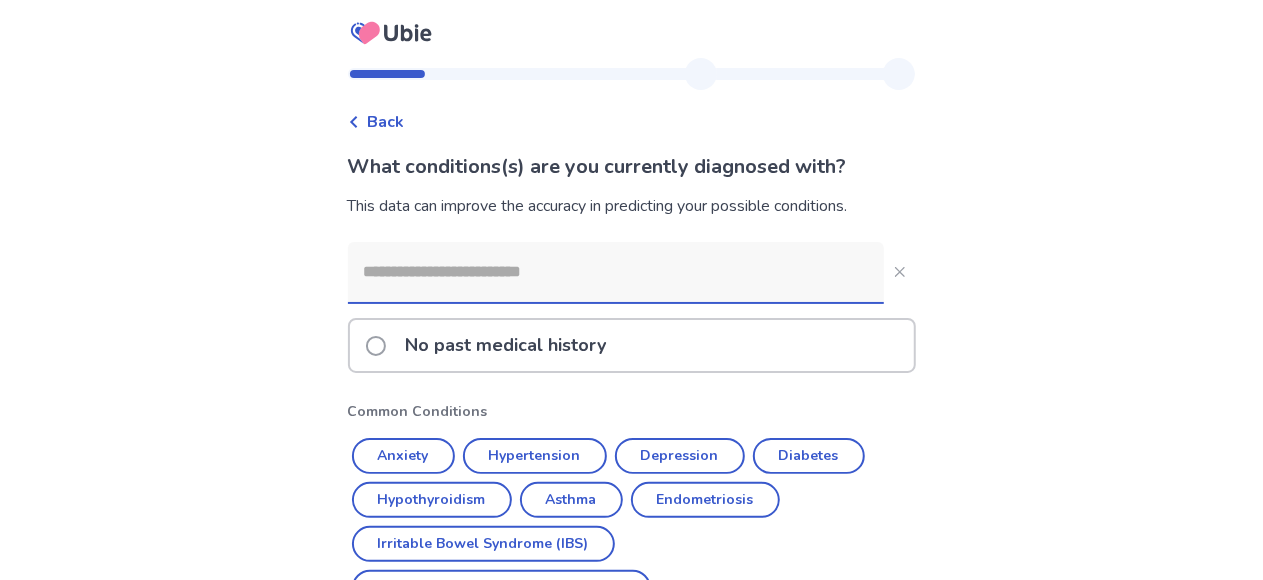 click on "No past medical history" at bounding box center (506, 345) 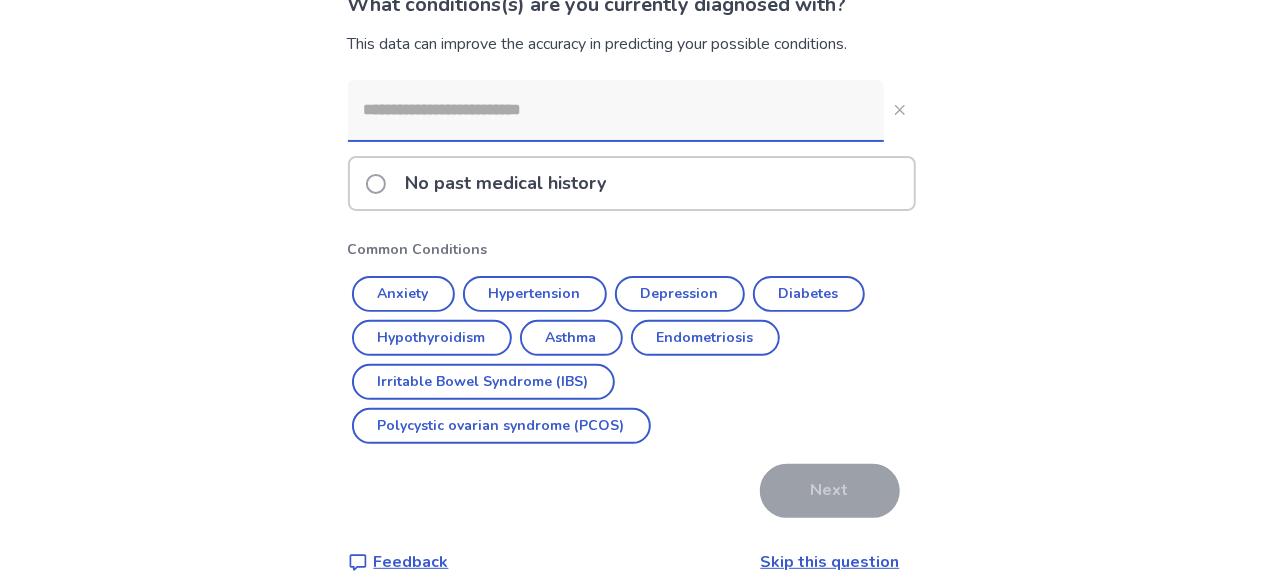 scroll, scrollTop: 212, scrollLeft: 0, axis: vertical 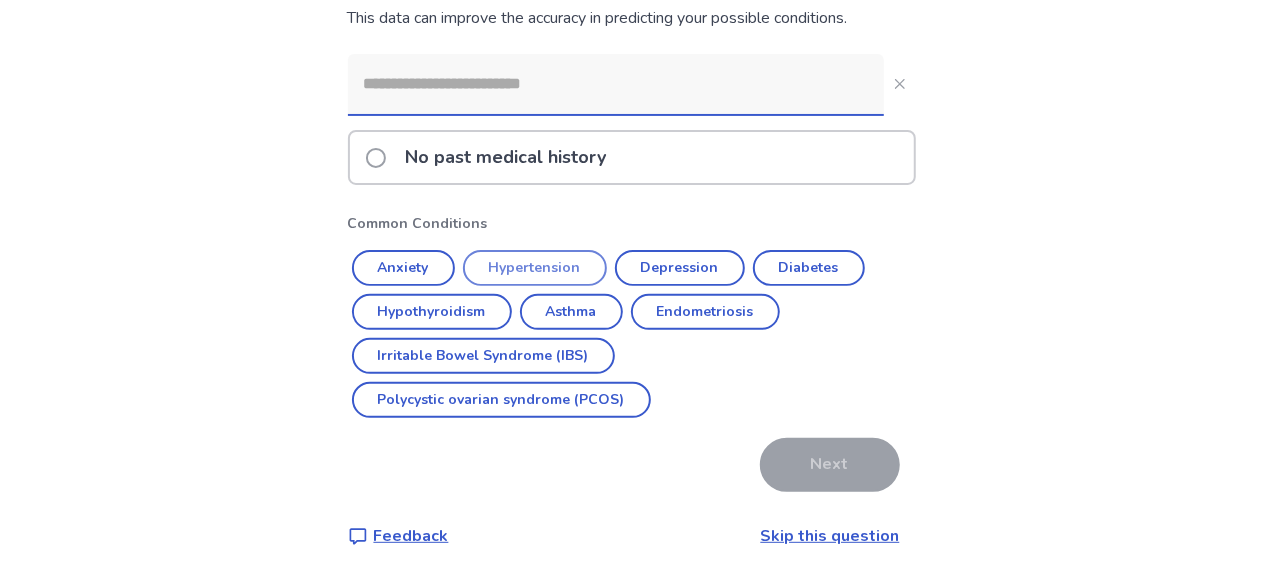 click on "Hypertension" at bounding box center (535, 268) 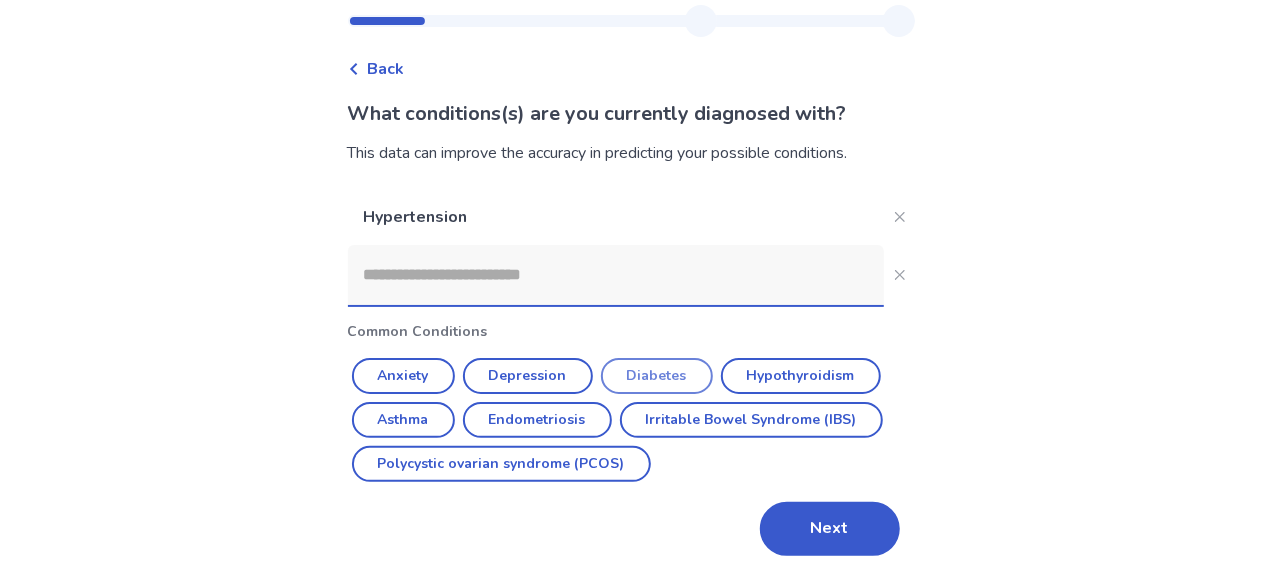 scroll, scrollTop: 121, scrollLeft: 0, axis: vertical 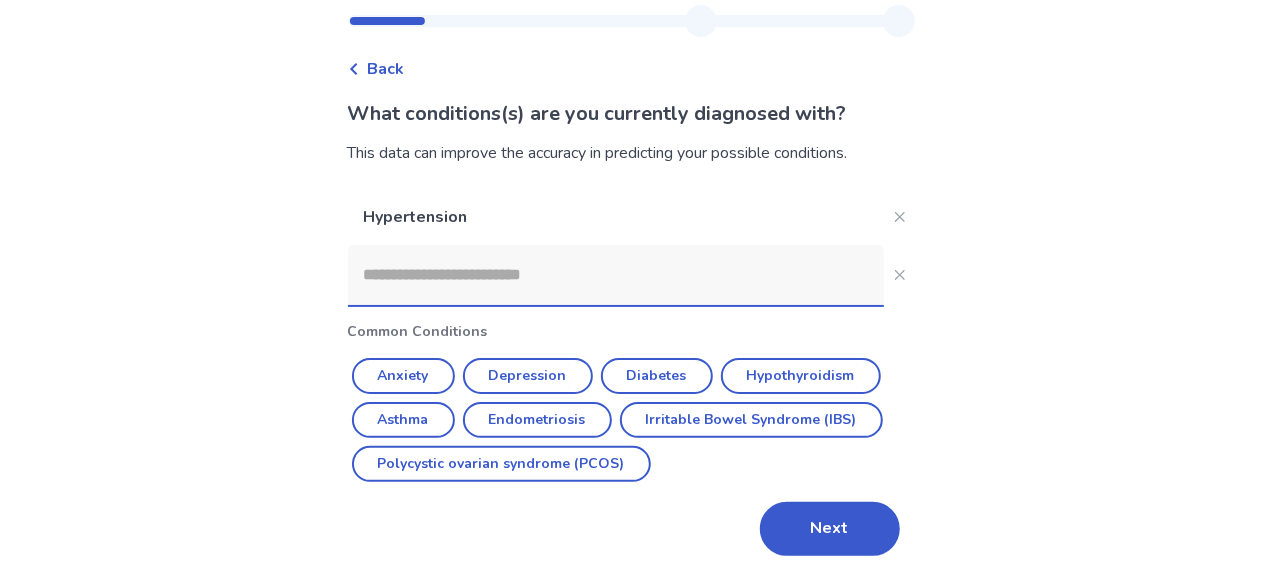 click at bounding box center (616, 275) 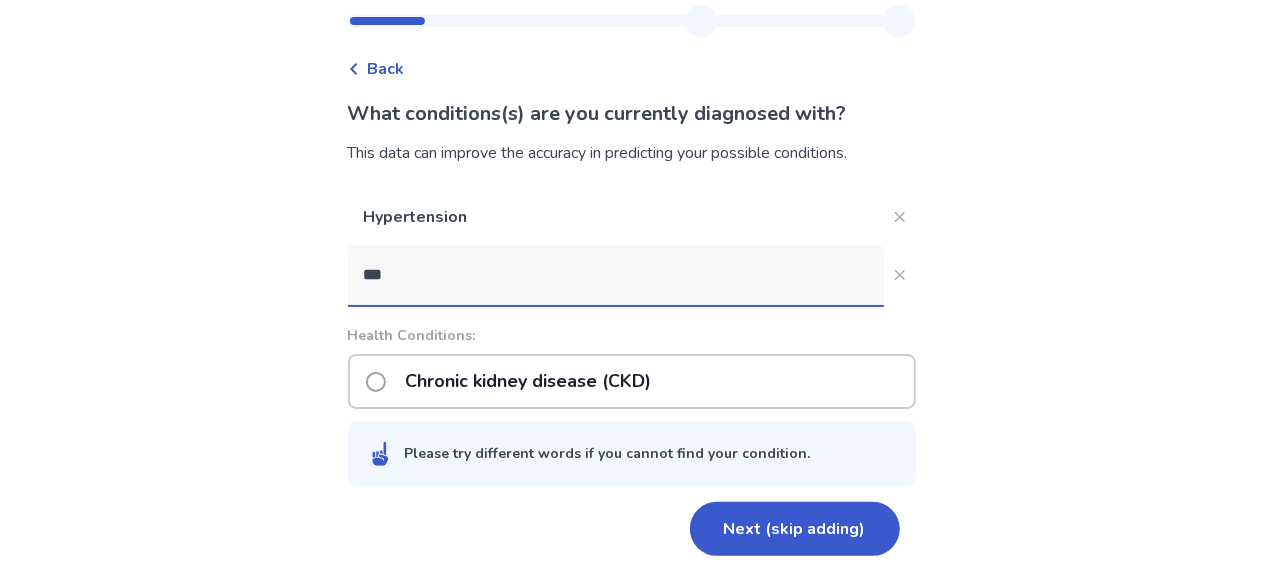 scroll, scrollTop: 77, scrollLeft: 0, axis: vertical 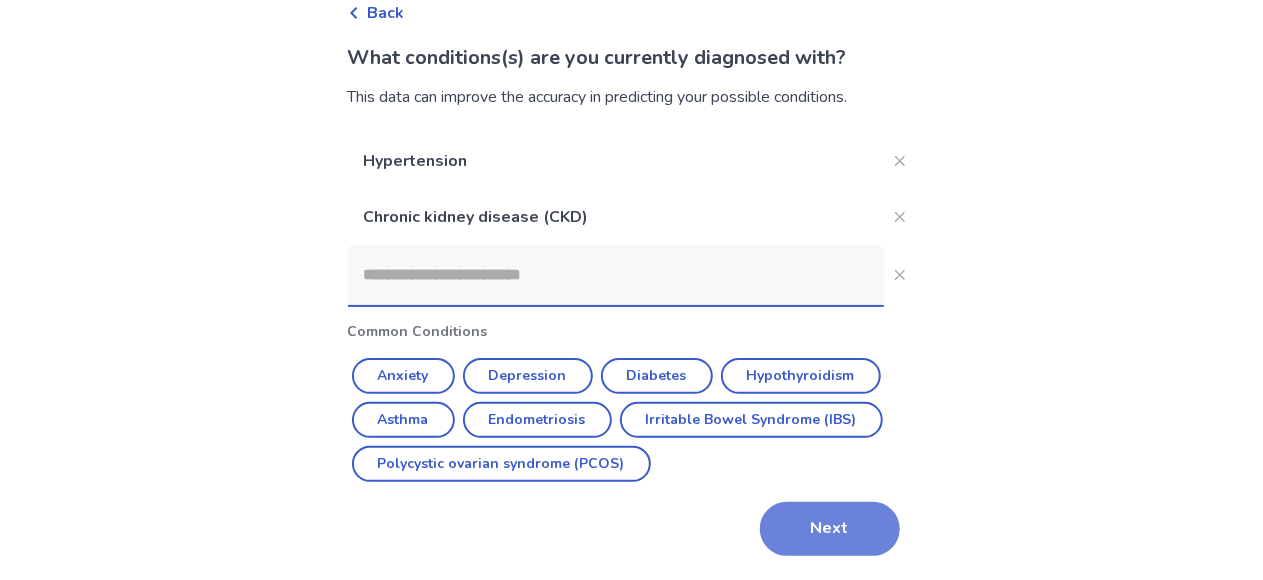 click on "Next" at bounding box center [830, 529] 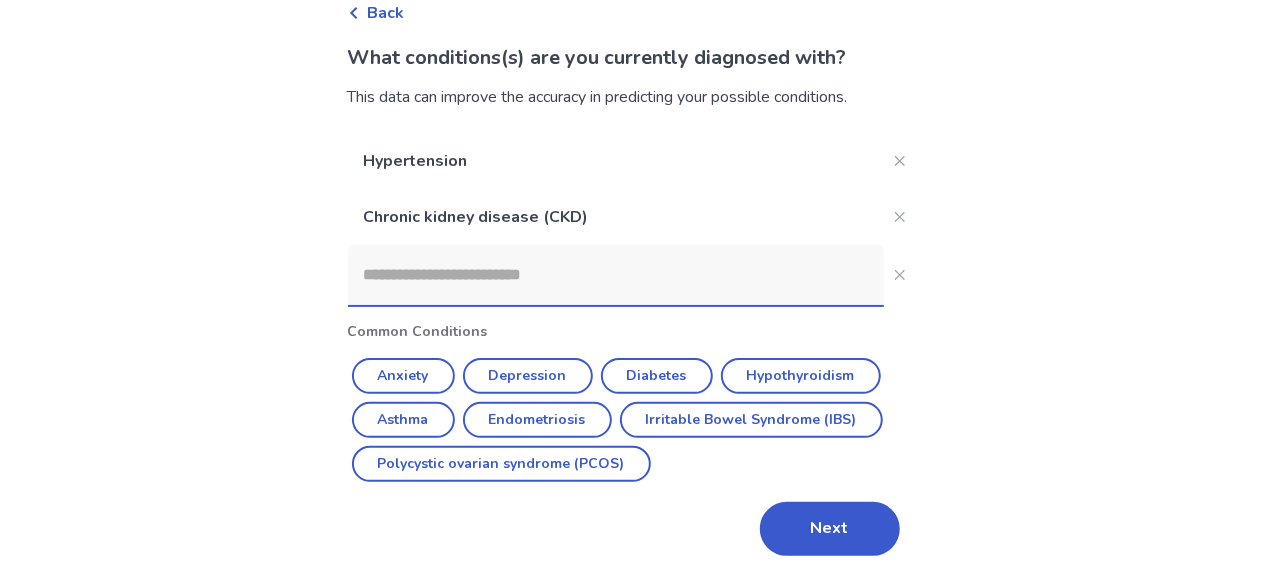 scroll, scrollTop: 0, scrollLeft: 0, axis: both 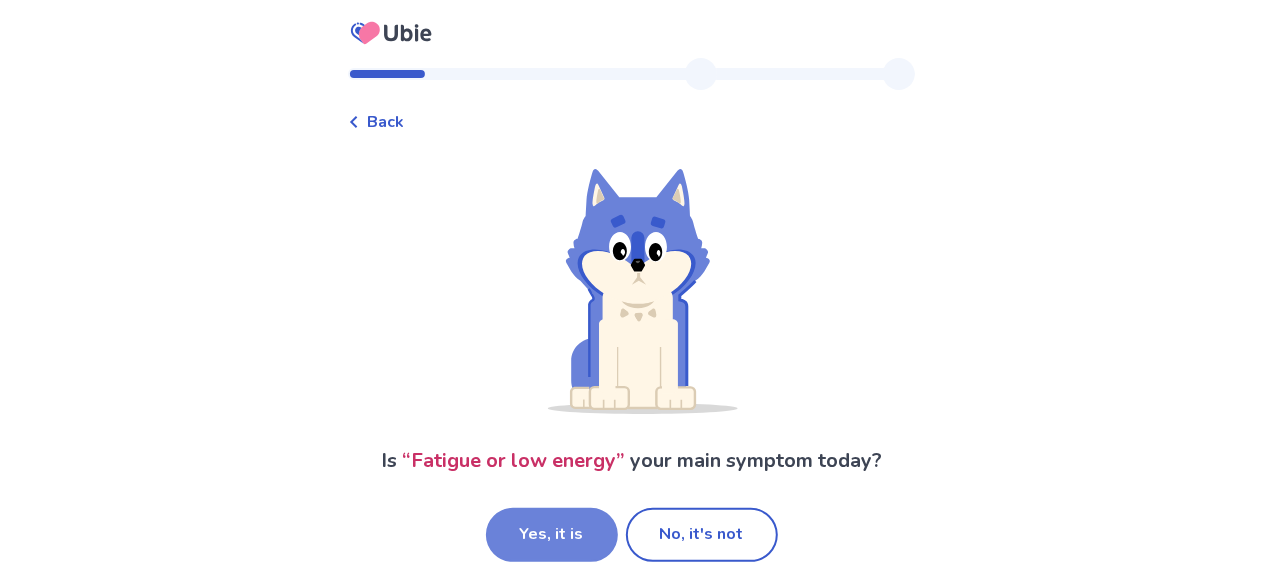 click on "Yes, it is" at bounding box center [552, 535] 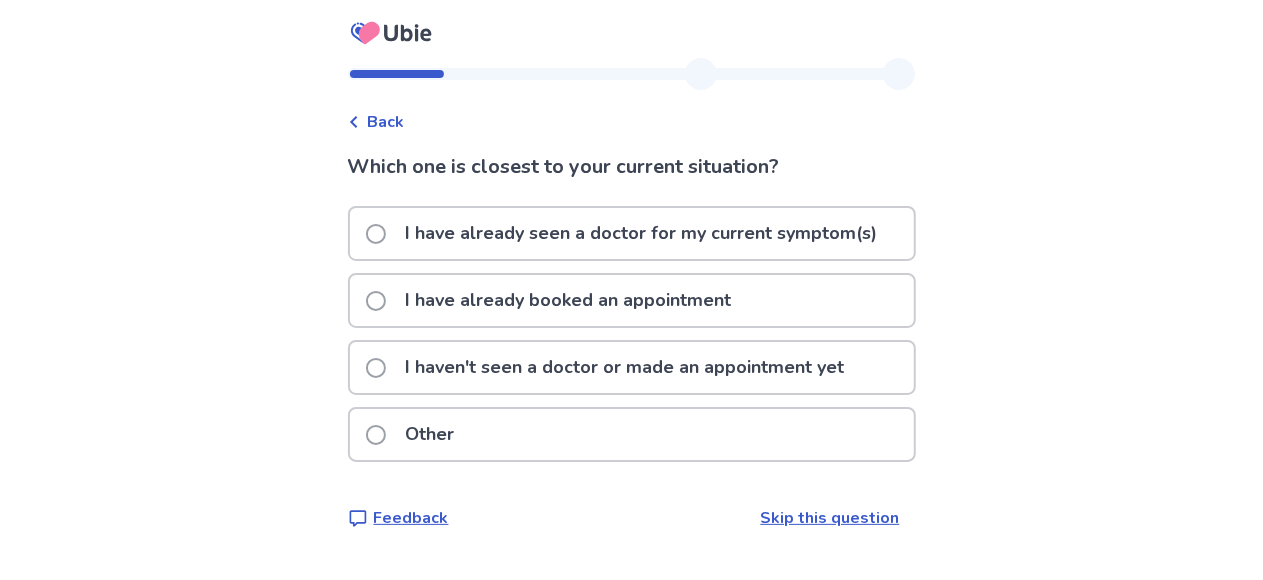 click at bounding box center [376, 368] 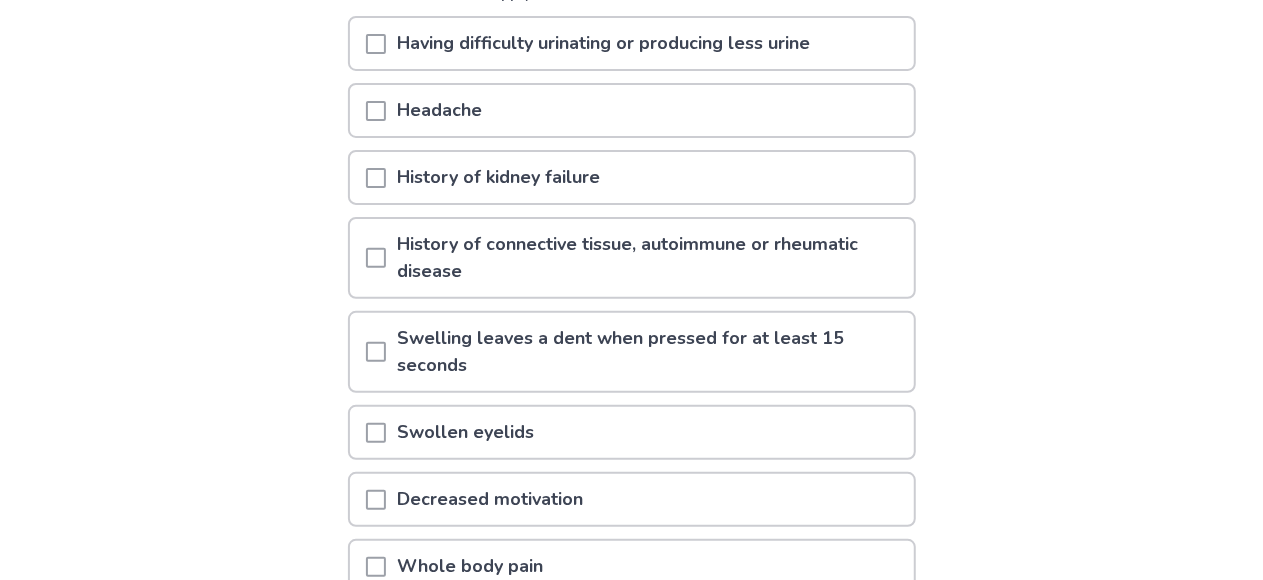 scroll, scrollTop: 300, scrollLeft: 0, axis: vertical 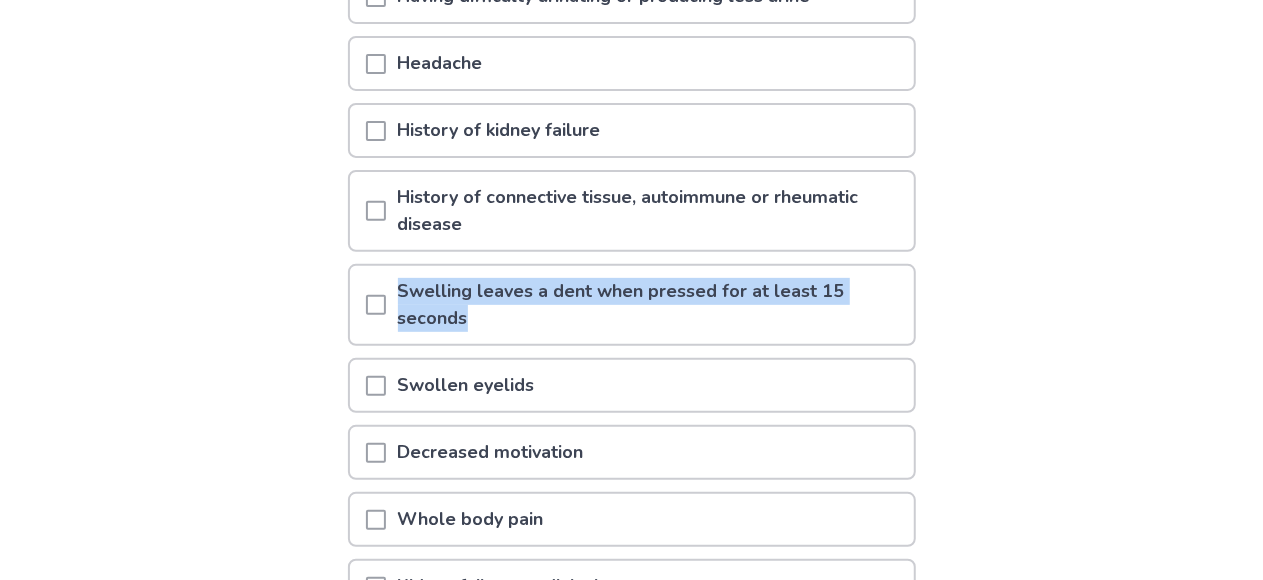 drag, startPoint x: 423, startPoint y: 283, endPoint x: 597, endPoint y: 318, distance: 177.48521 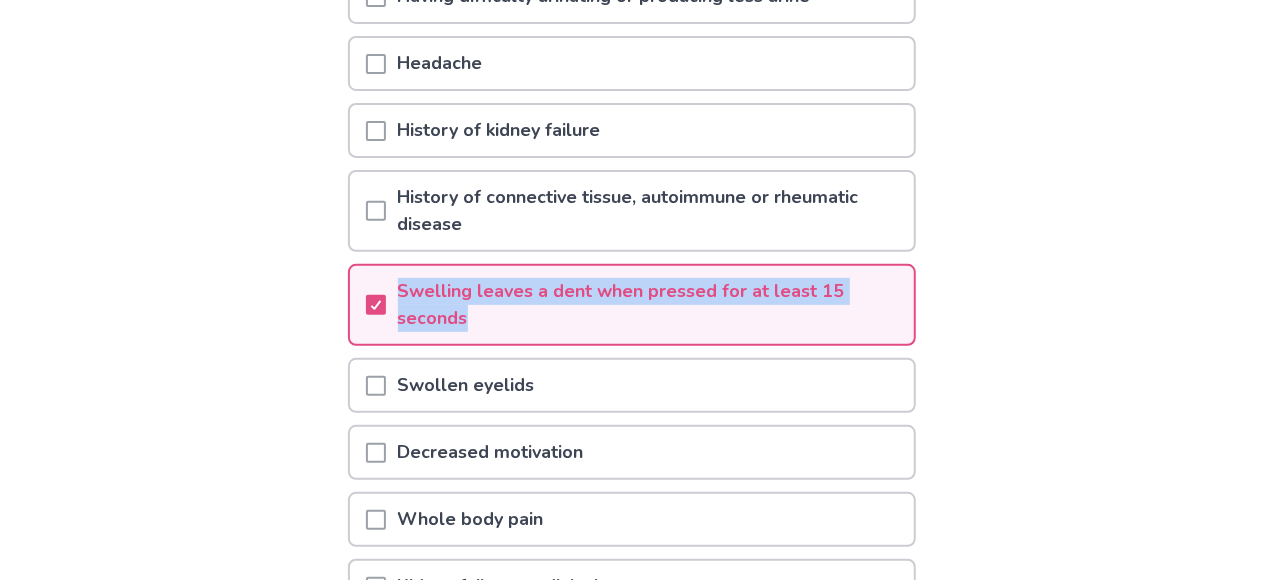 copy on "Swelling leaves a dent when pressed for at least 15 seconds" 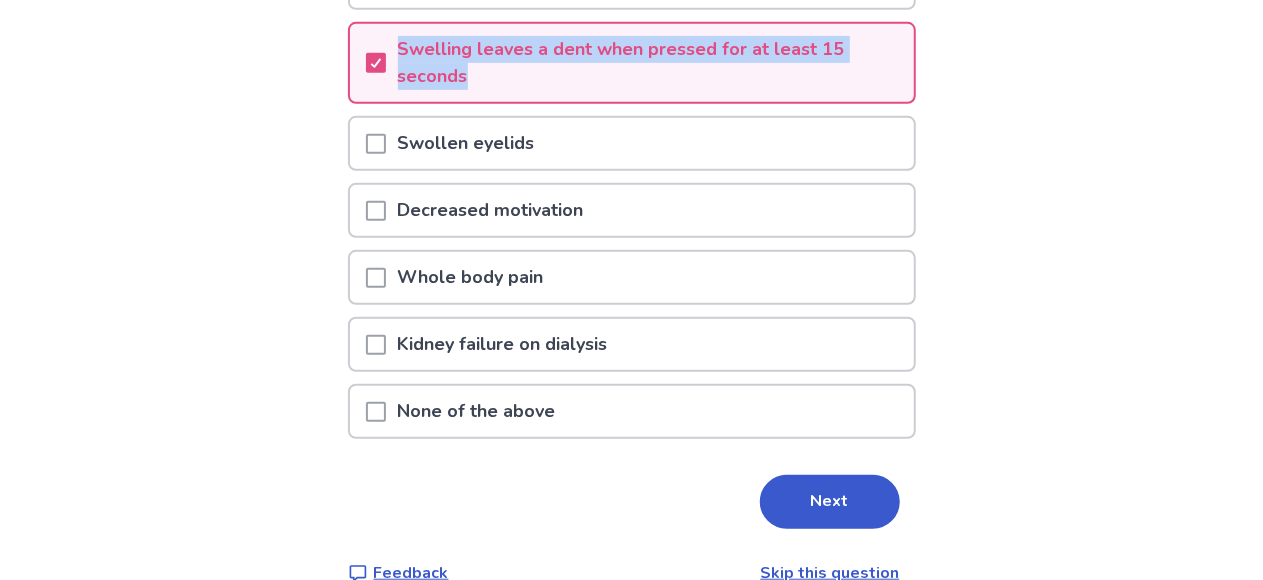 scroll, scrollTop: 579, scrollLeft: 0, axis: vertical 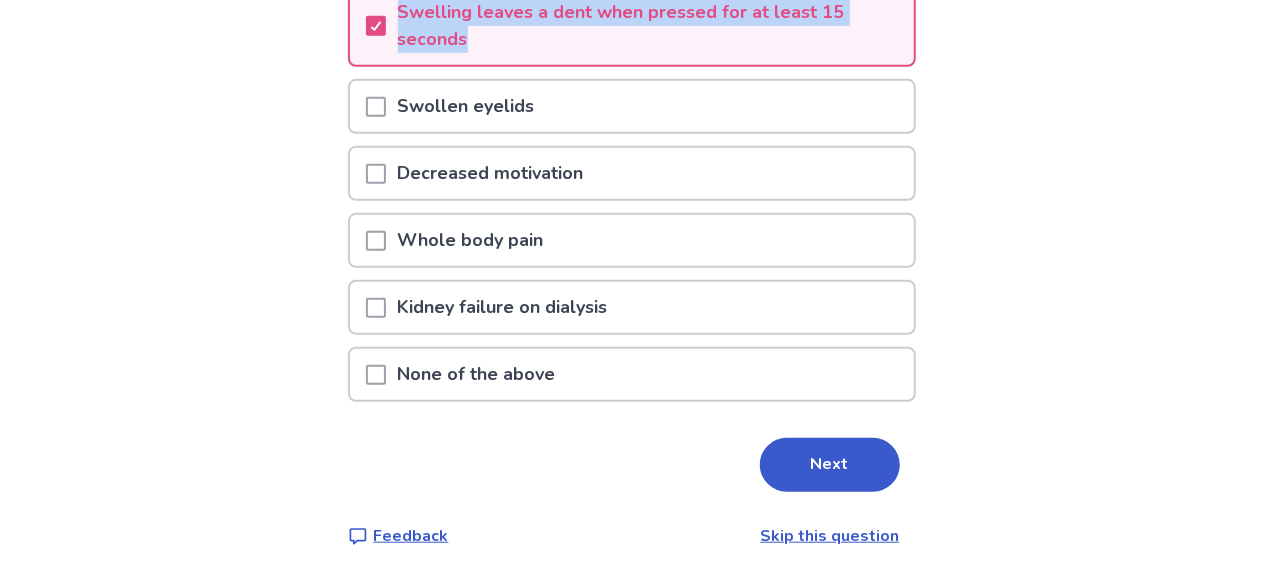 click at bounding box center [376, 375] 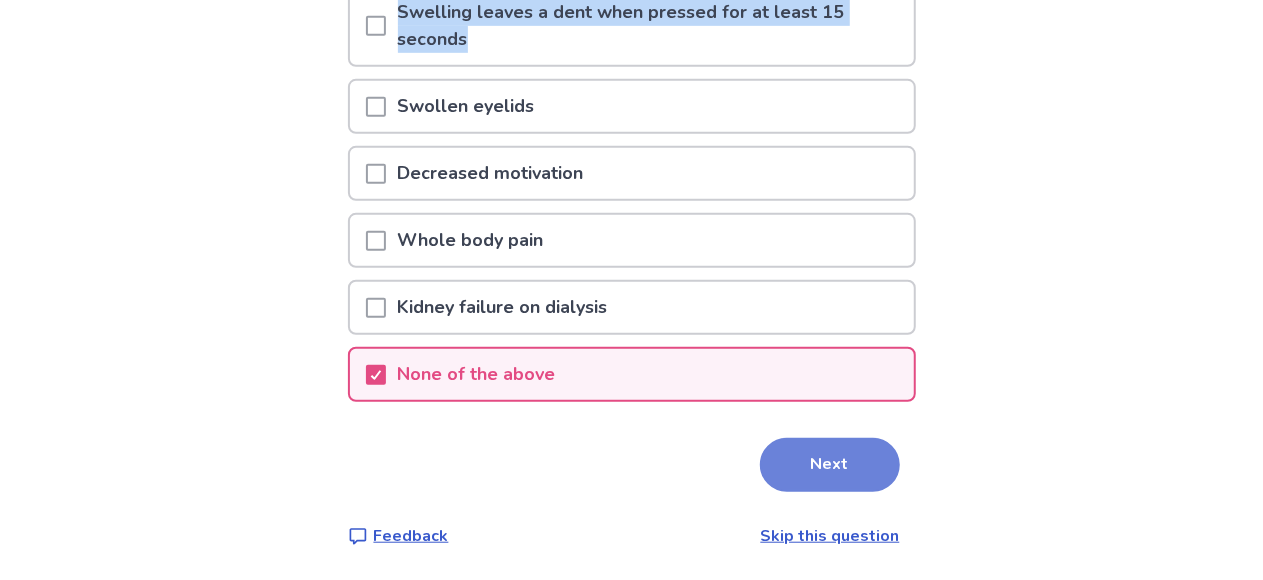 click on "Next" at bounding box center (830, 465) 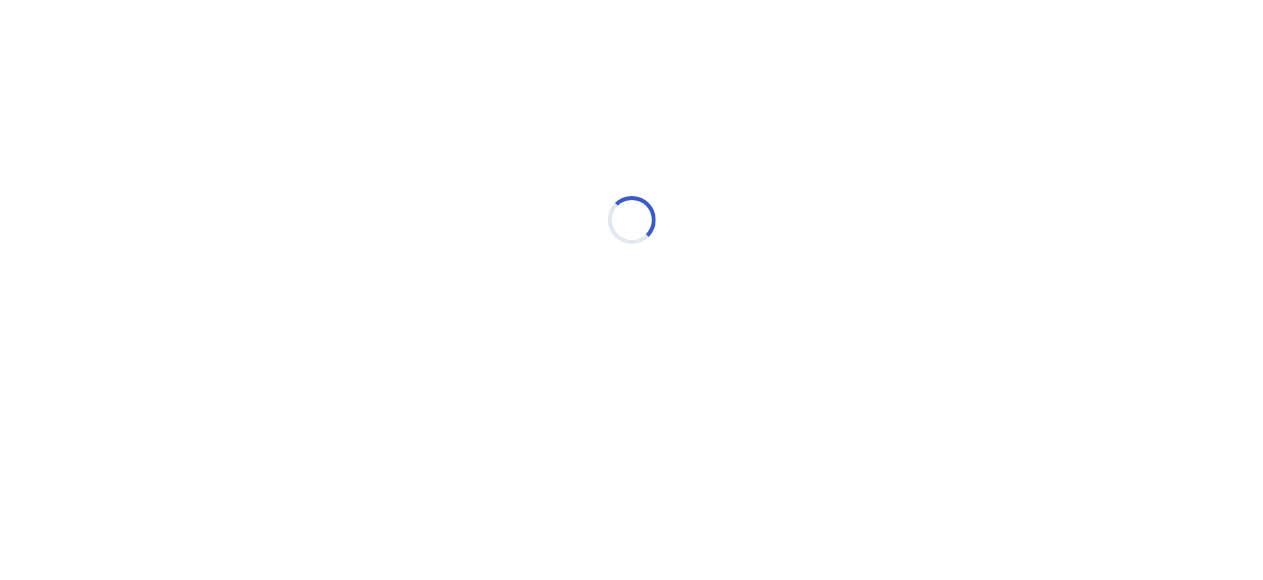 scroll, scrollTop: 0, scrollLeft: 0, axis: both 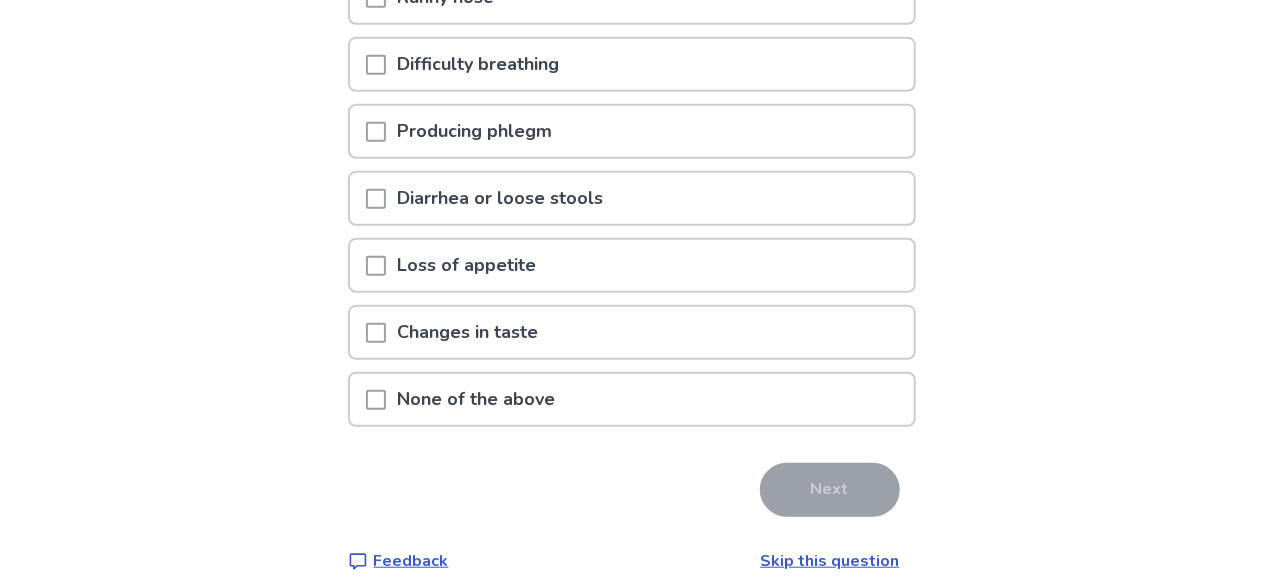click at bounding box center (376, 400) 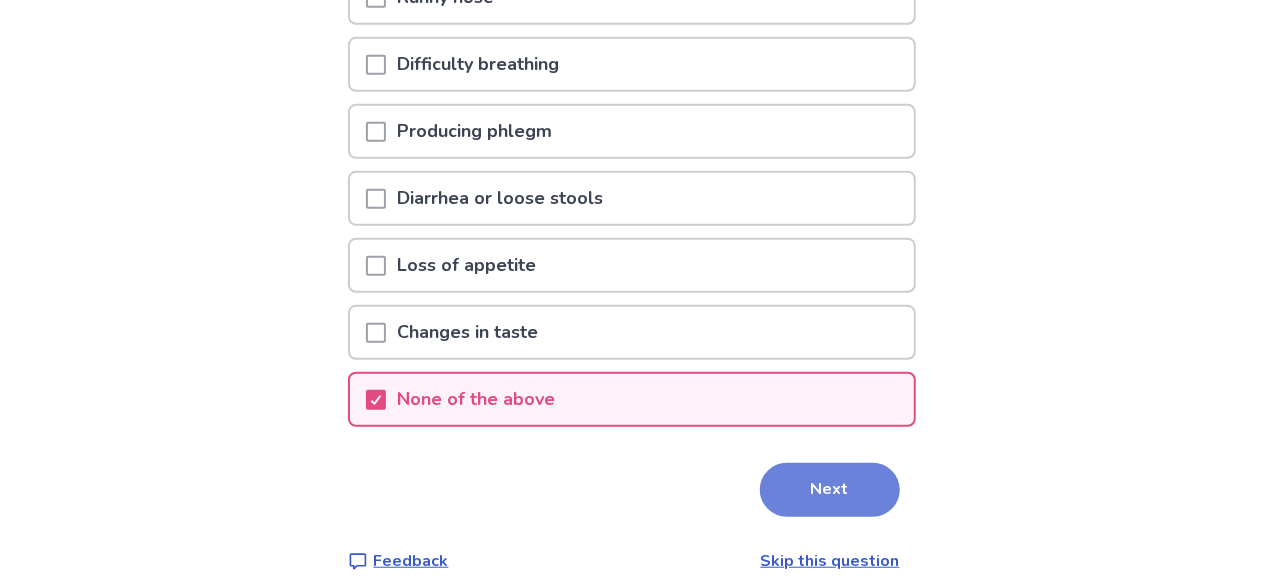 click on "Next" at bounding box center (830, 490) 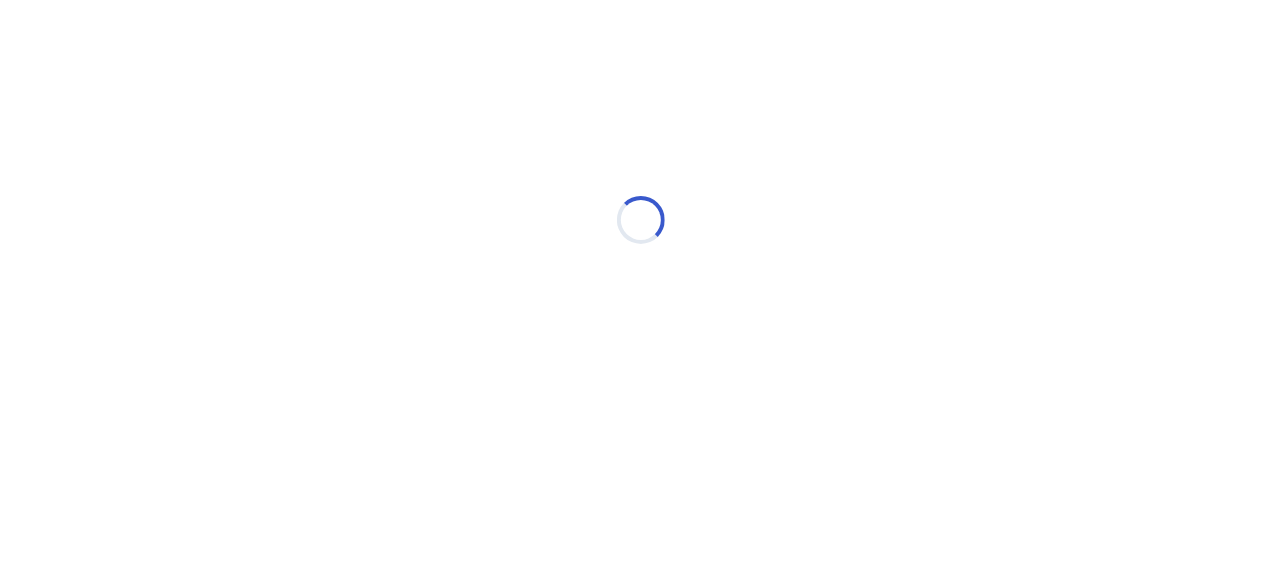 scroll, scrollTop: 0, scrollLeft: 0, axis: both 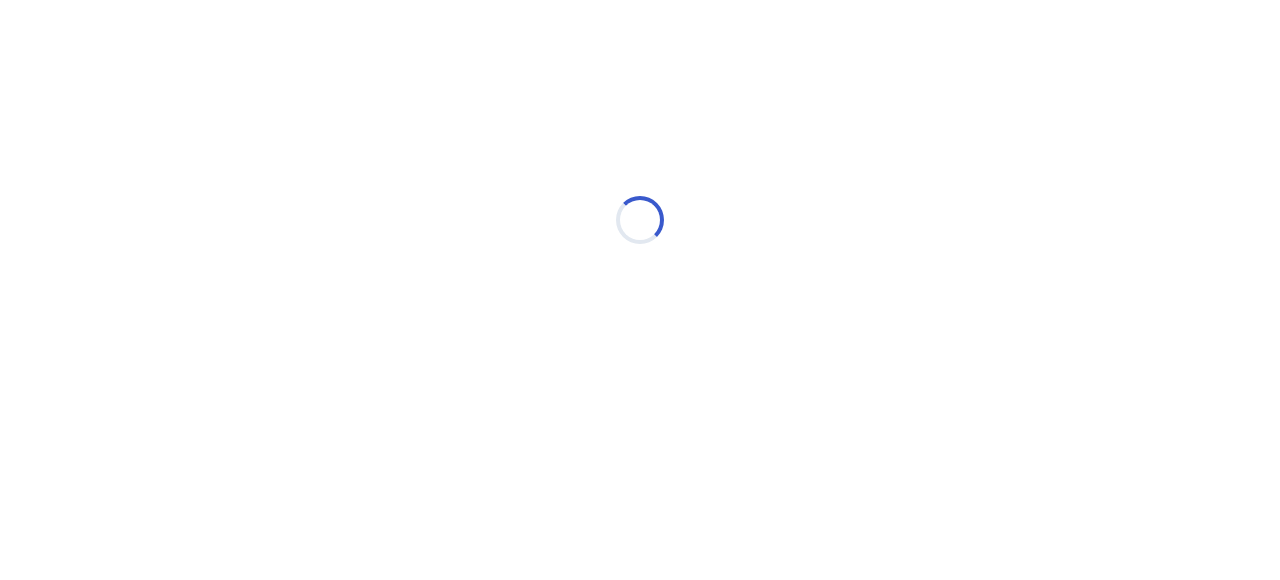 select on "*" 